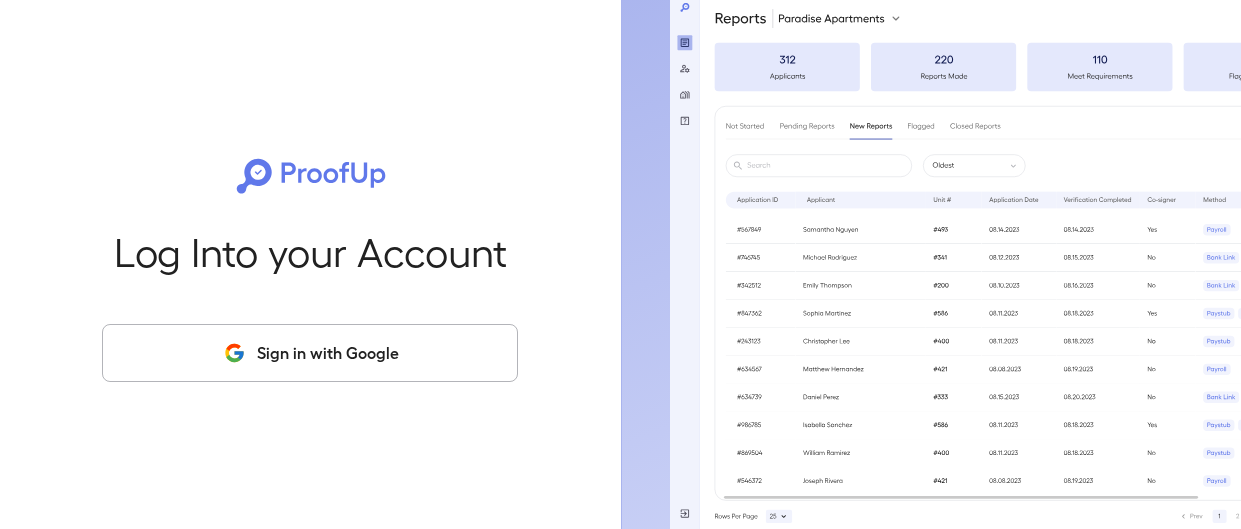 scroll, scrollTop: 0, scrollLeft: 0, axis: both 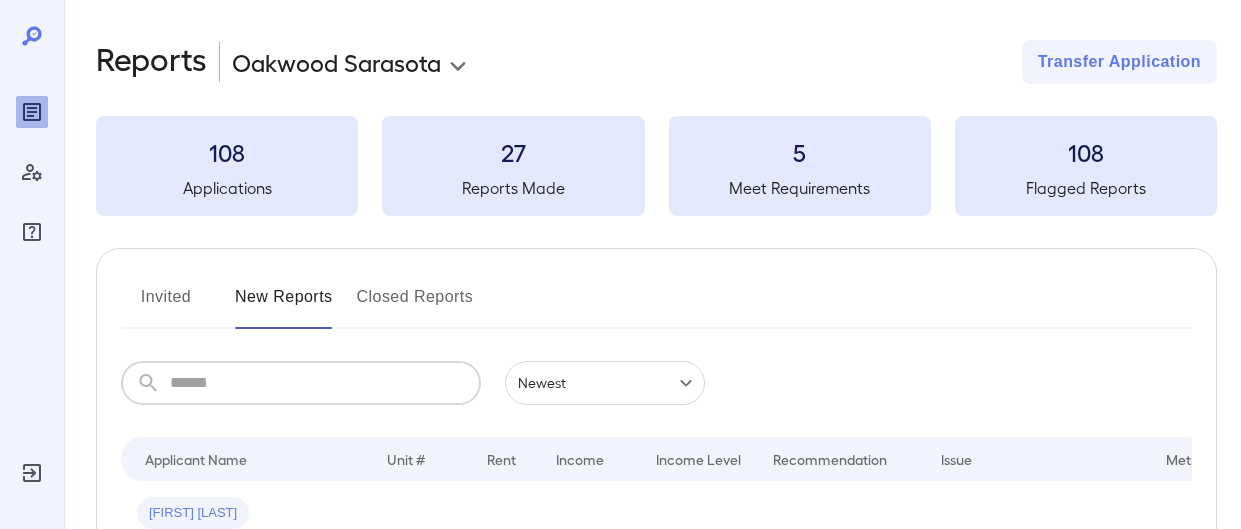 click at bounding box center (325, 383) 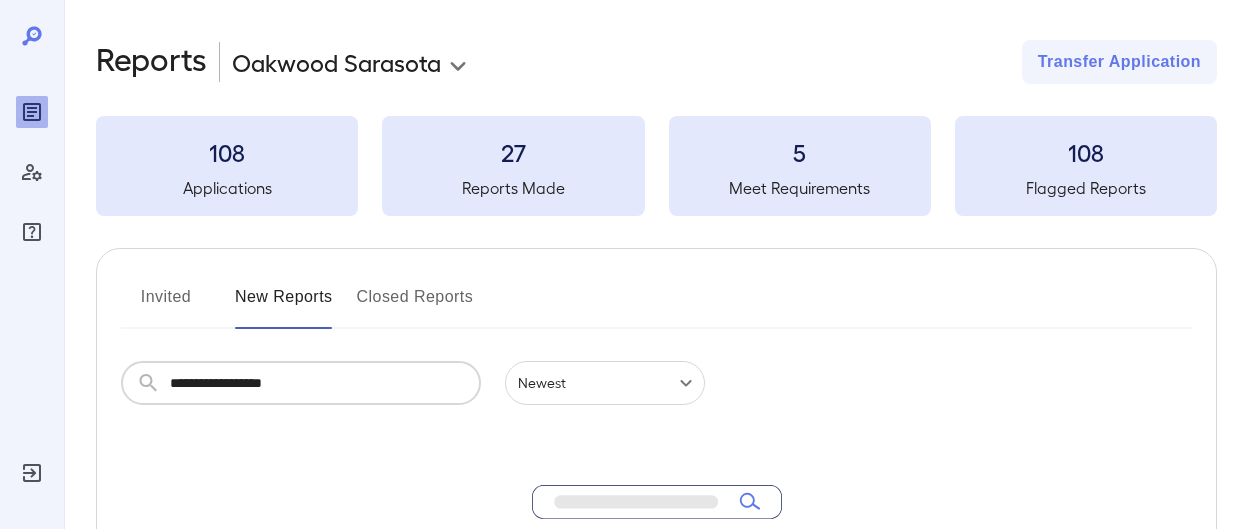 type on "*********" 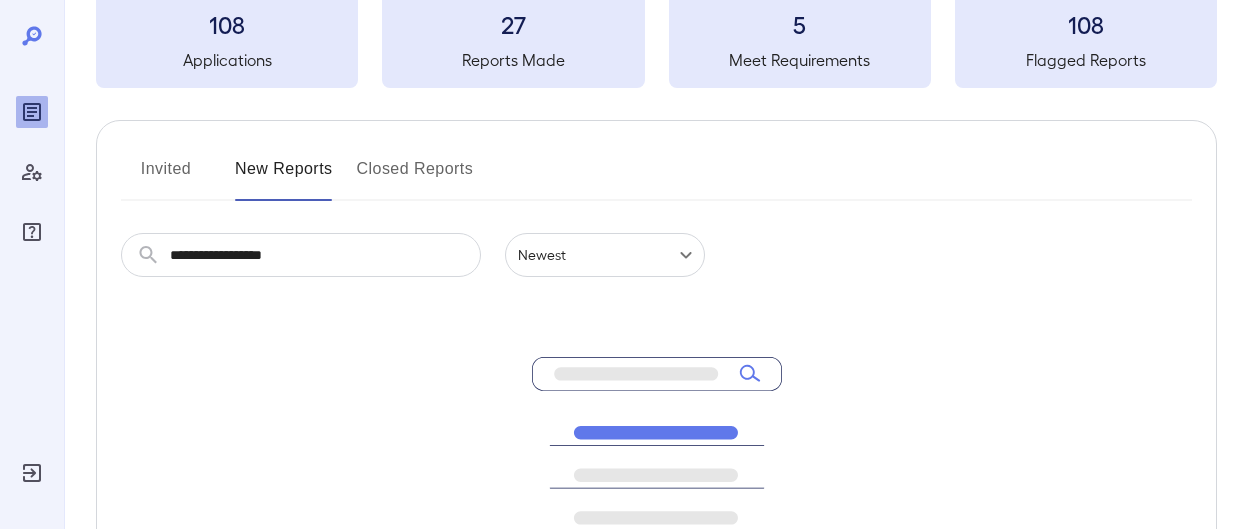 click 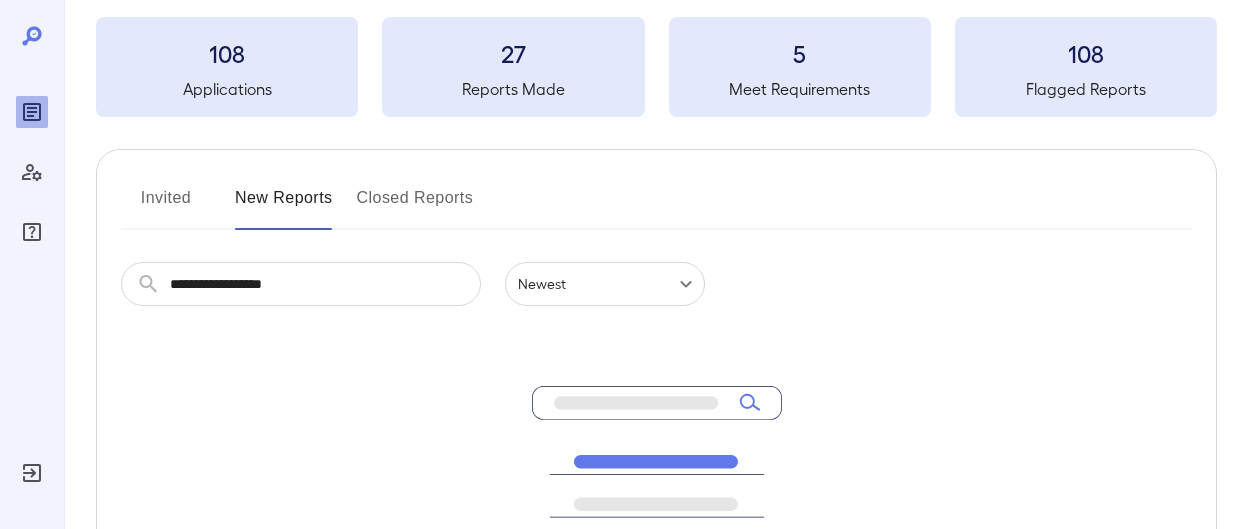 scroll, scrollTop: 90, scrollLeft: 0, axis: vertical 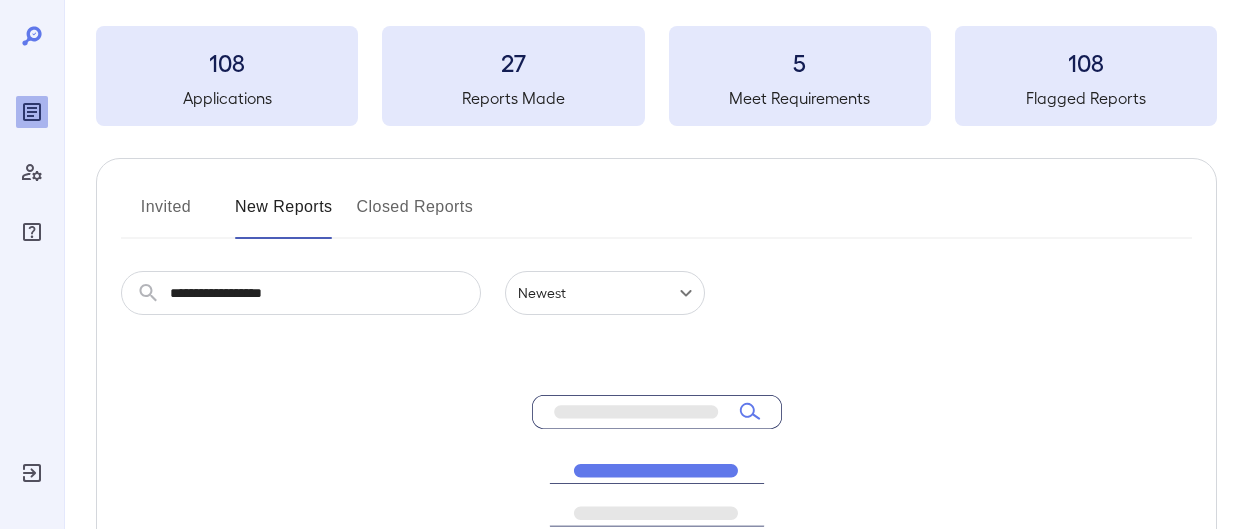 click on "Invited" at bounding box center [166, 215] 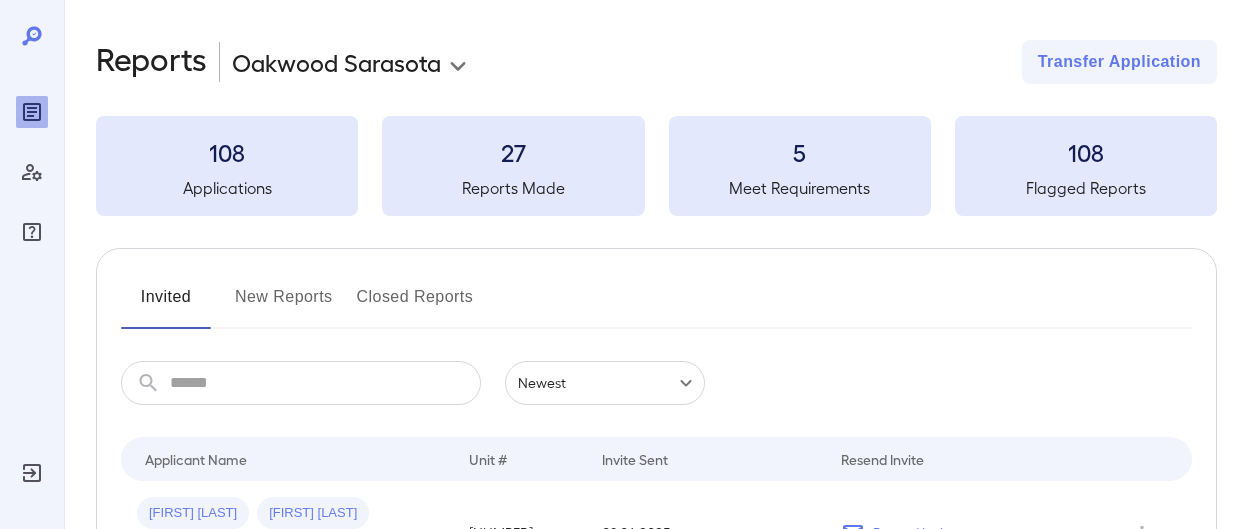 click at bounding box center (325, 383) 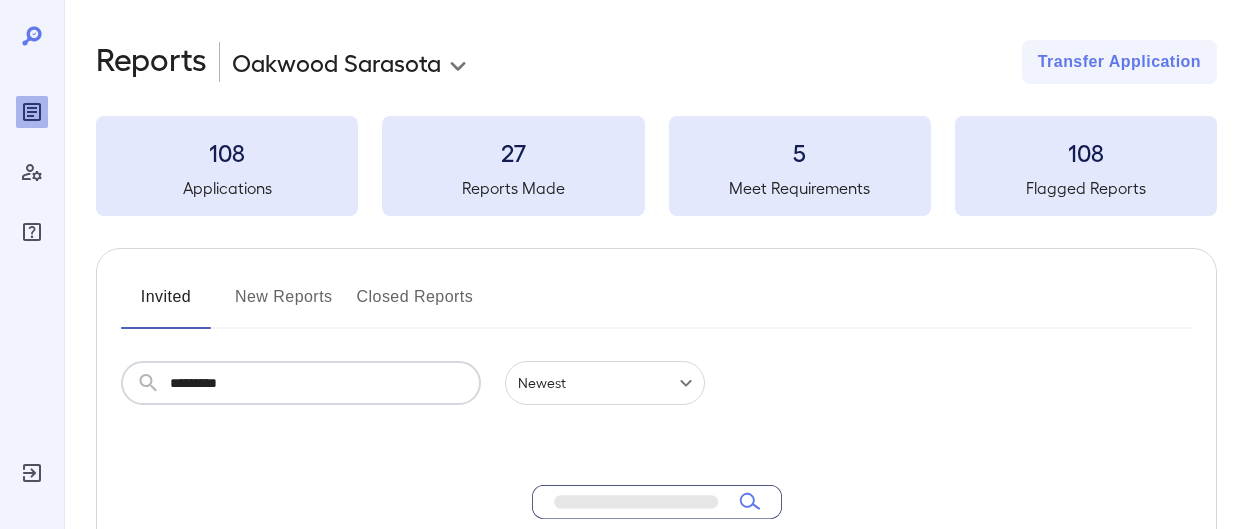 type on "*********" 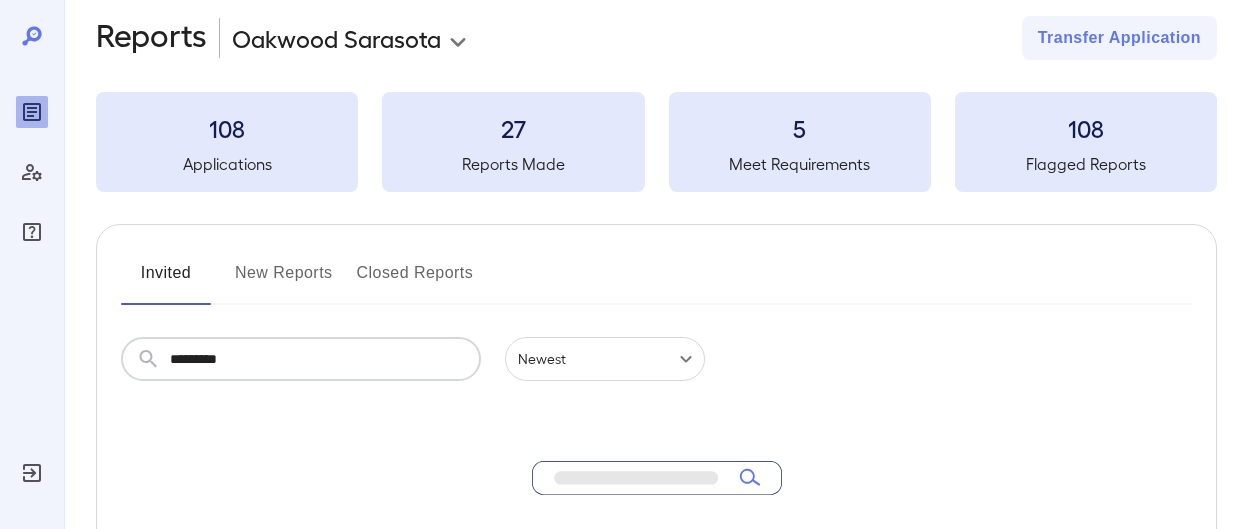 scroll, scrollTop: 0, scrollLeft: 0, axis: both 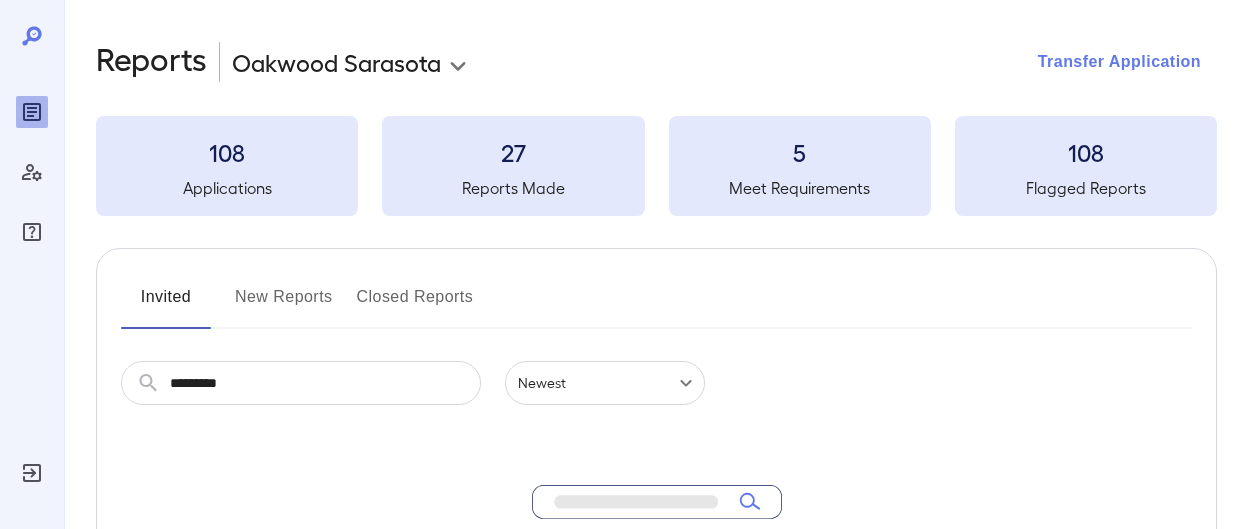 click on "Transfer Application" at bounding box center (1119, 62) 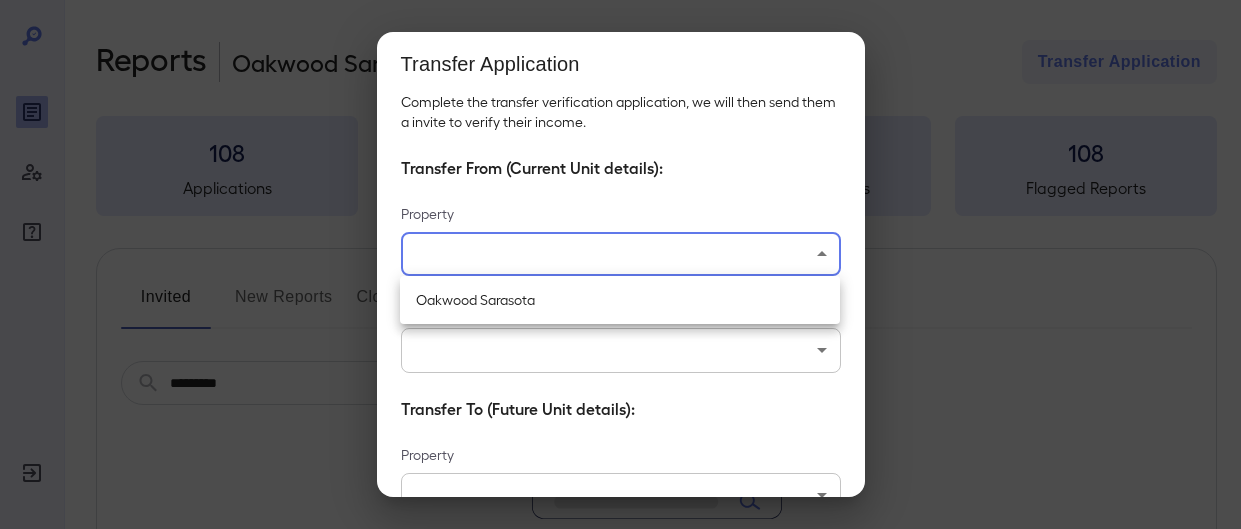 click on "**********" at bounding box center (620, 264) 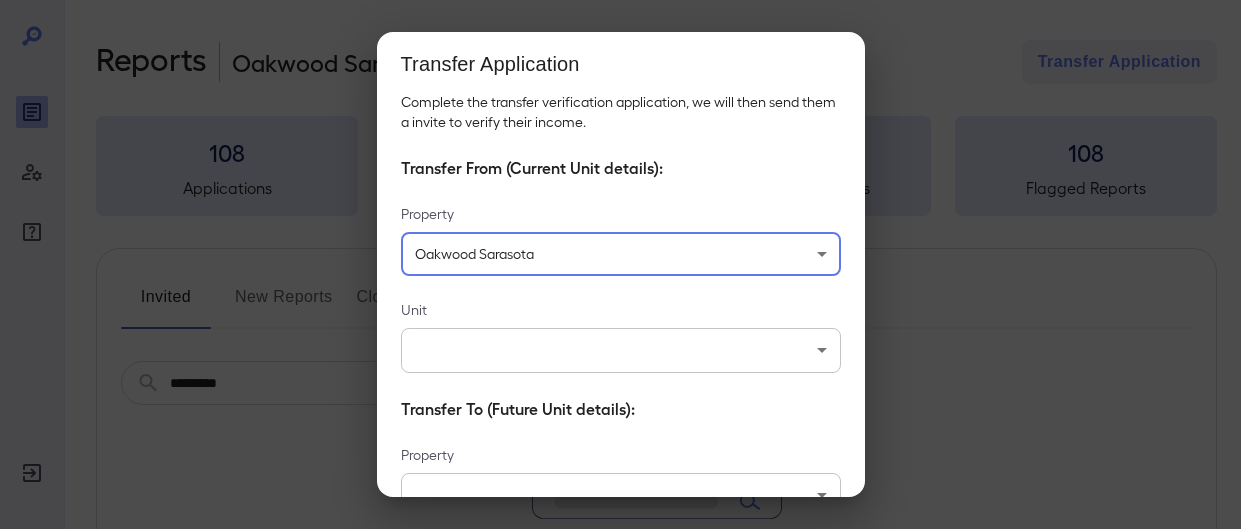 scroll, scrollTop: 2, scrollLeft: 0, axis: vertical 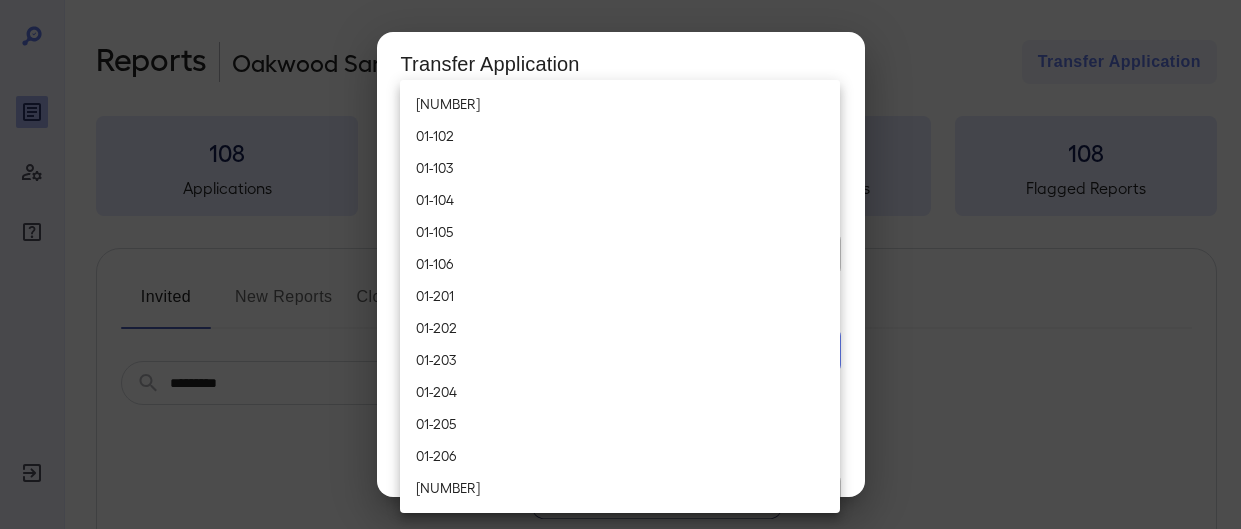 click on "**********" at bounding box center (620, 264) 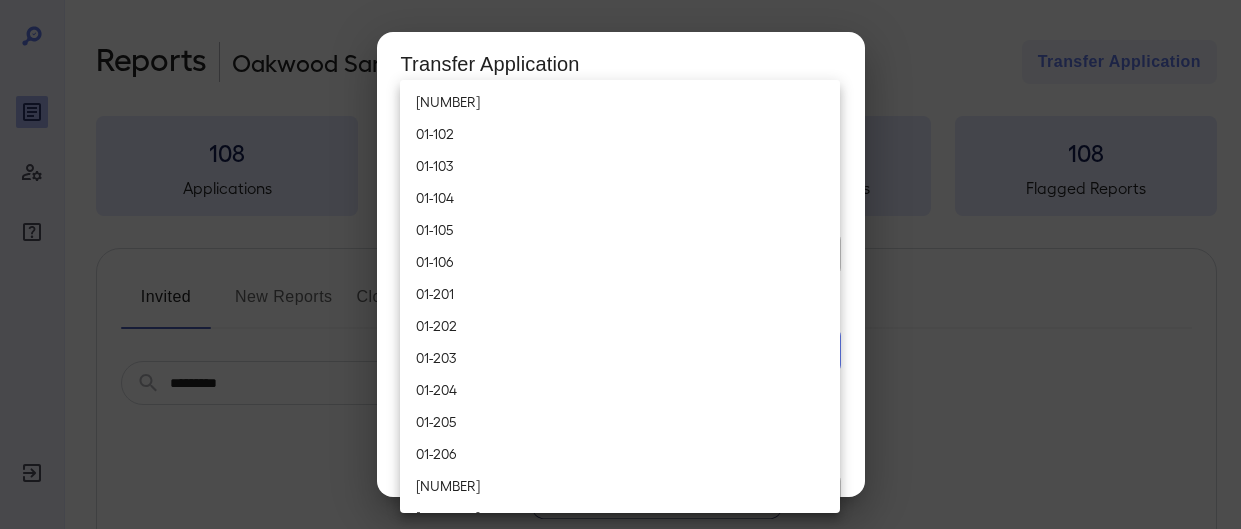 scroll, scrollTop: 3, scrollLeft: 0, axis: vertical 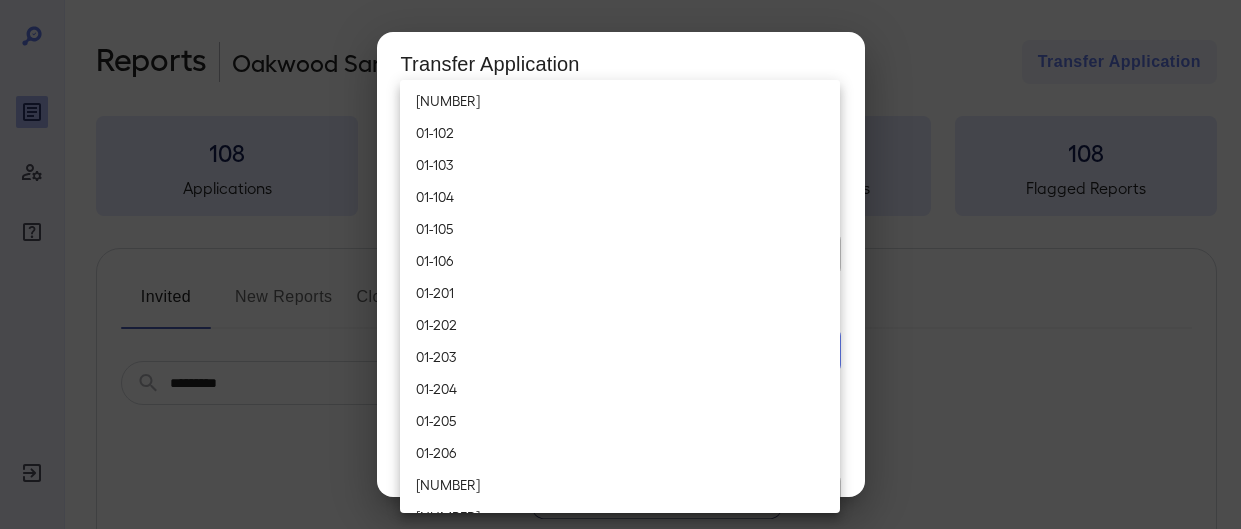 click at bounding box center (620, 264) 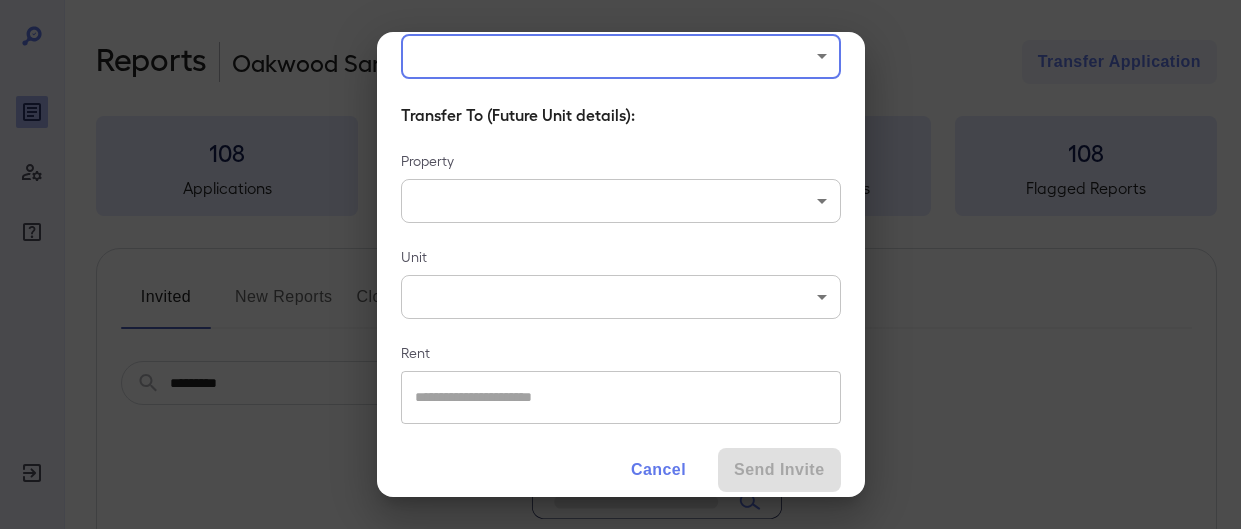 scroll, scrollTop: 312, scrollLeft: 0, axis: vertical 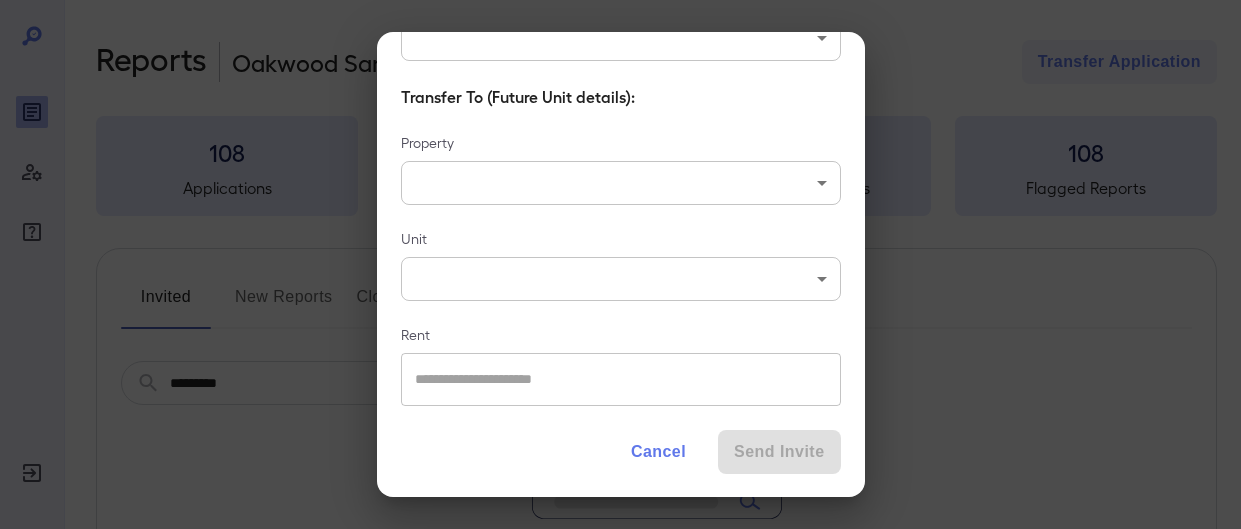 click on "Cancel" at bounding box center (658, 452) 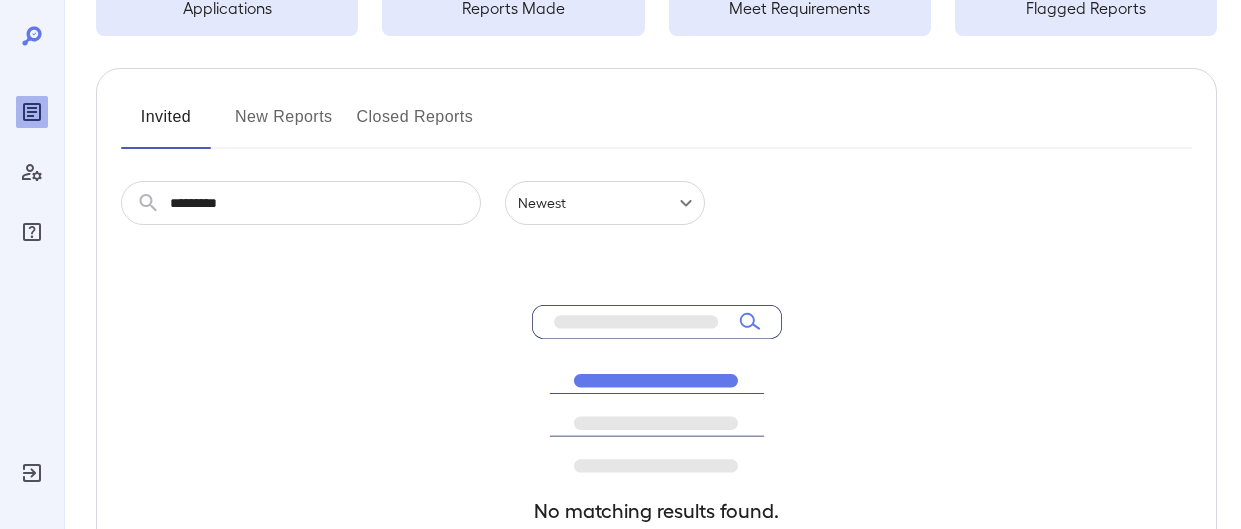 scroll, scrollTop: 0, scrollLeft: 0, axis: both 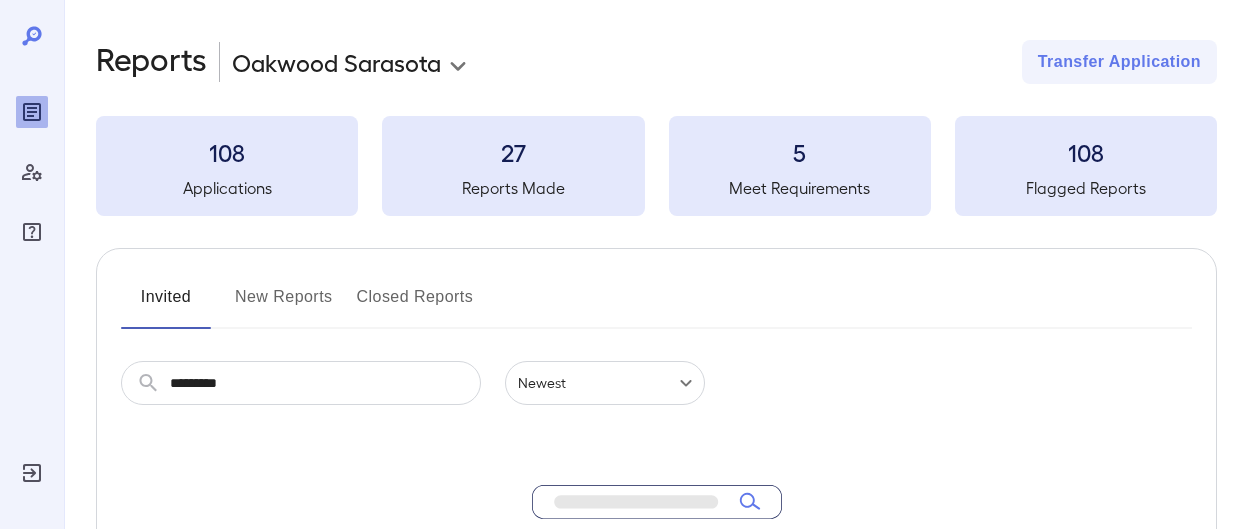 click on "5" at bounding box center (800, 152) 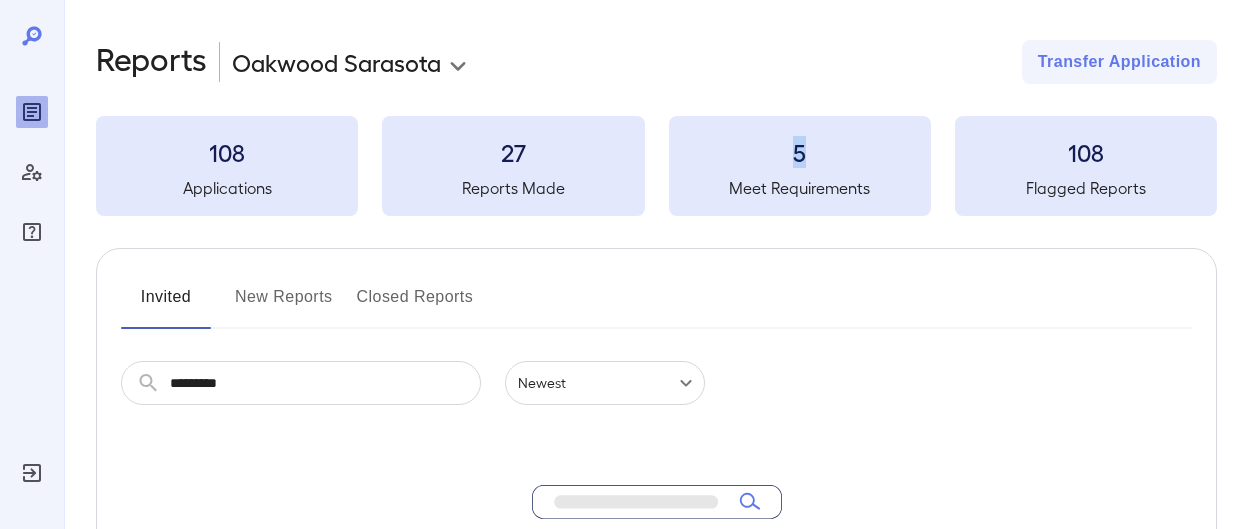 click on "5" at bounding box center (800, 152) 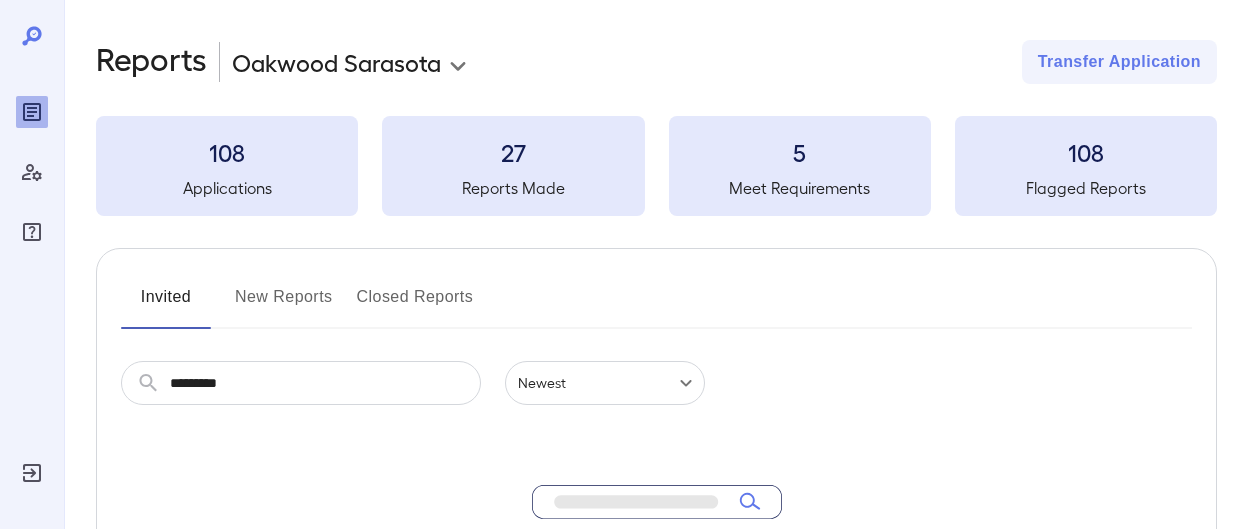drag, startPoint x: 872, startPoint y: 169, endPoint x: 968, endPoint y: 149, distance: 98.0612 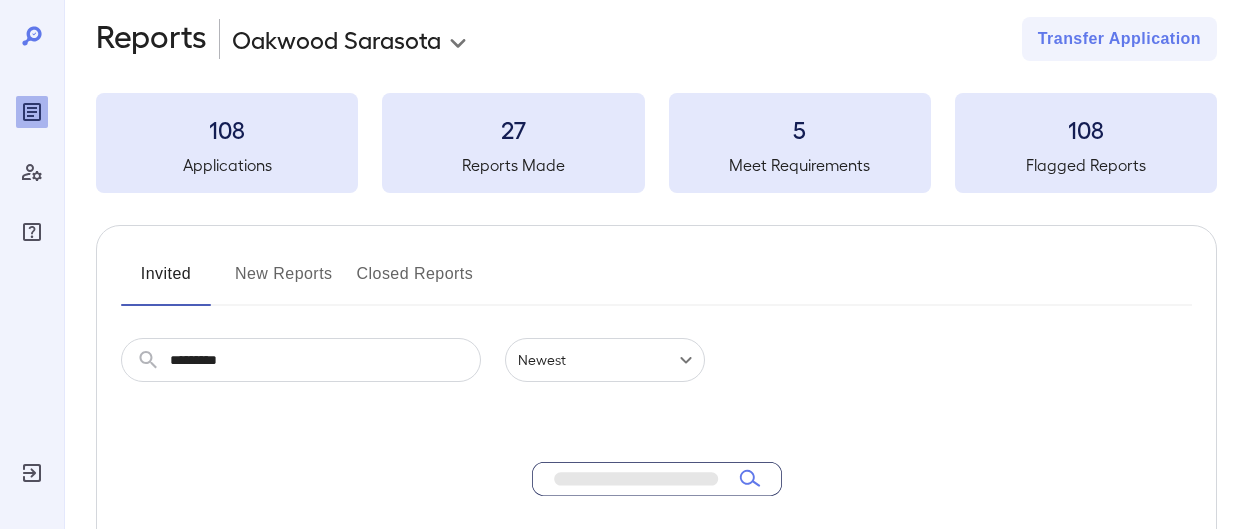 scroll, scrollTop: 0, scrollLeft: 0, axis: both 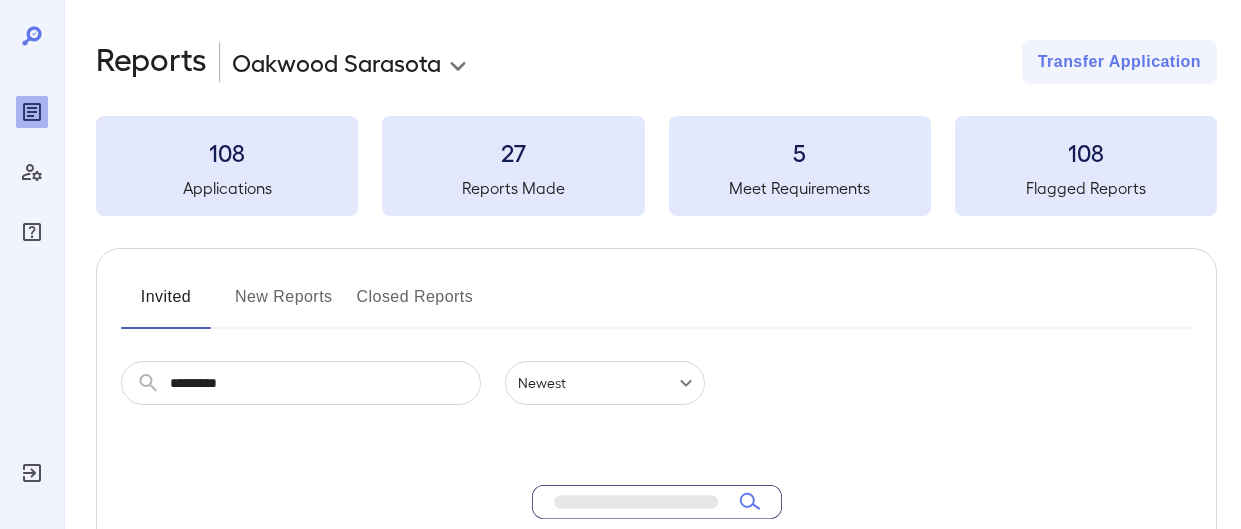 click on "No matching results found. Please try again" at bounding box center [656, 627] 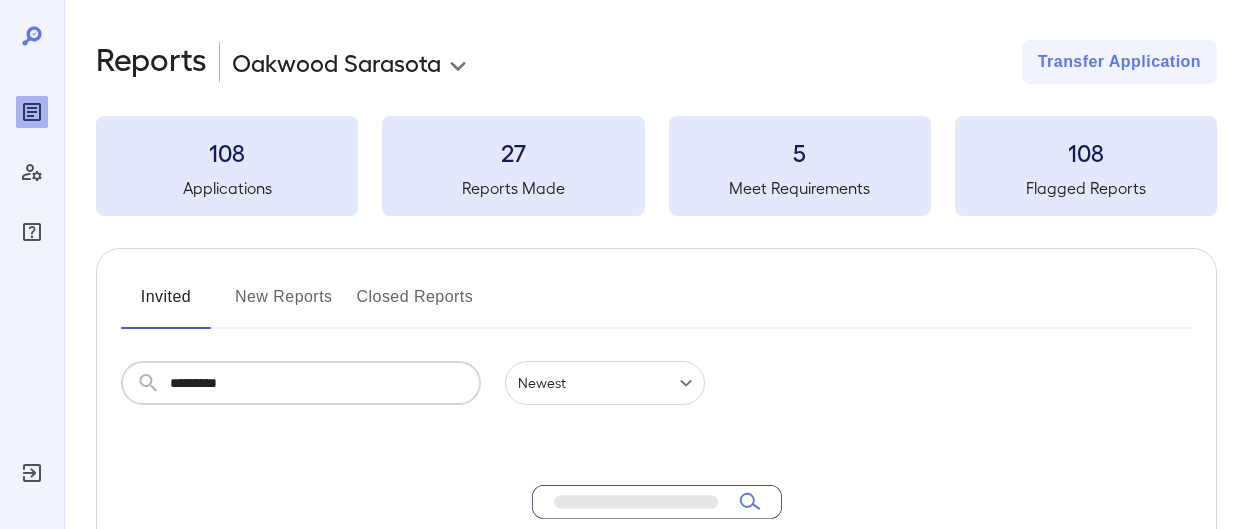 drag, startPoint x: 282, startPoint y: 386, endPoint x: 146, endPoint y: 385, distance: 136.00368 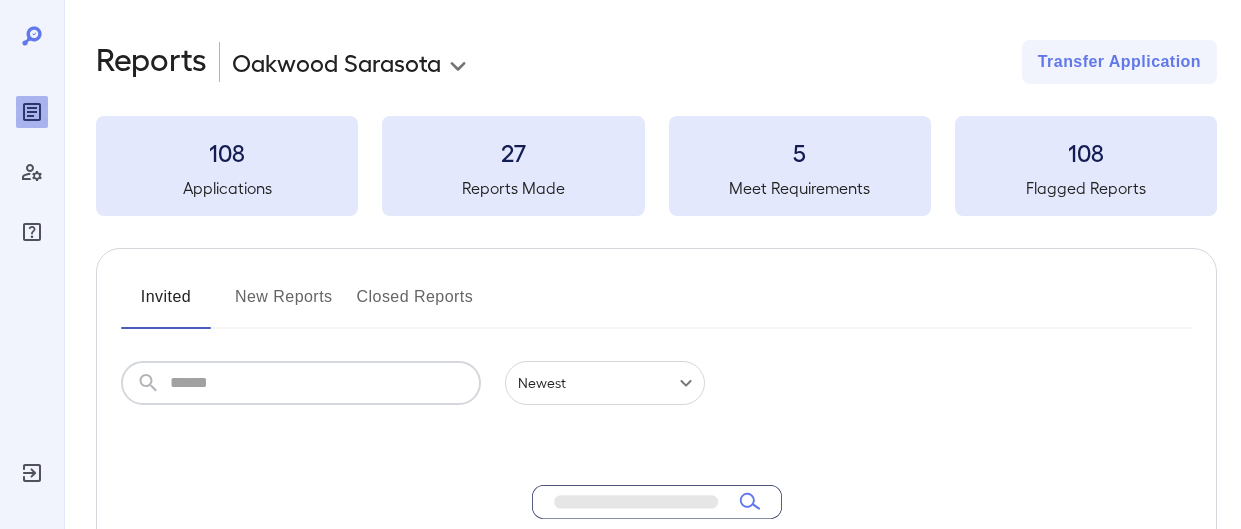 type 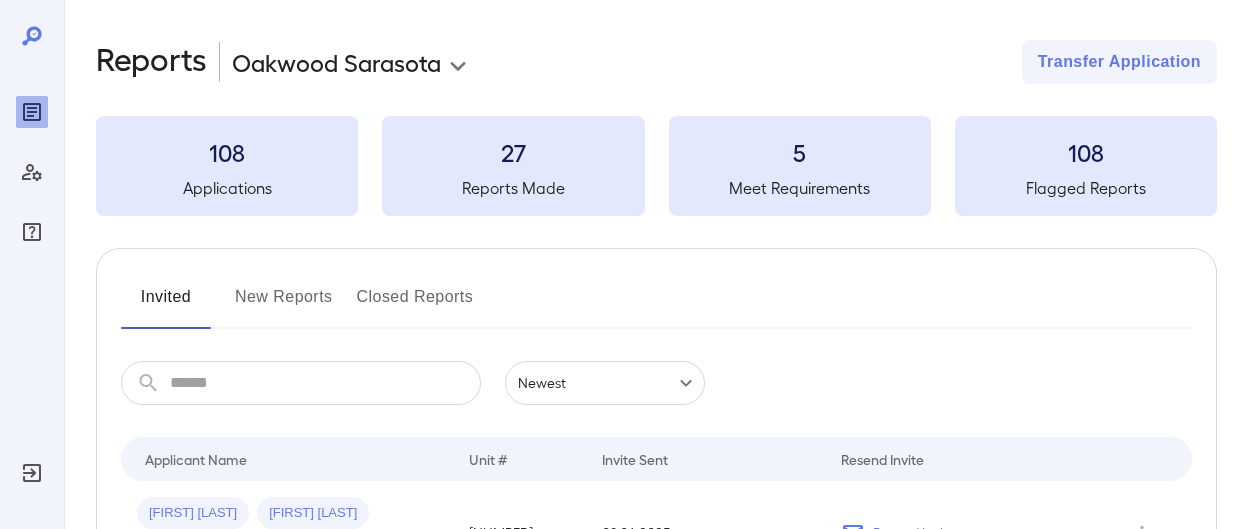 click on "Invited New Reports Closed Reports" at bounding box center (656, 305) 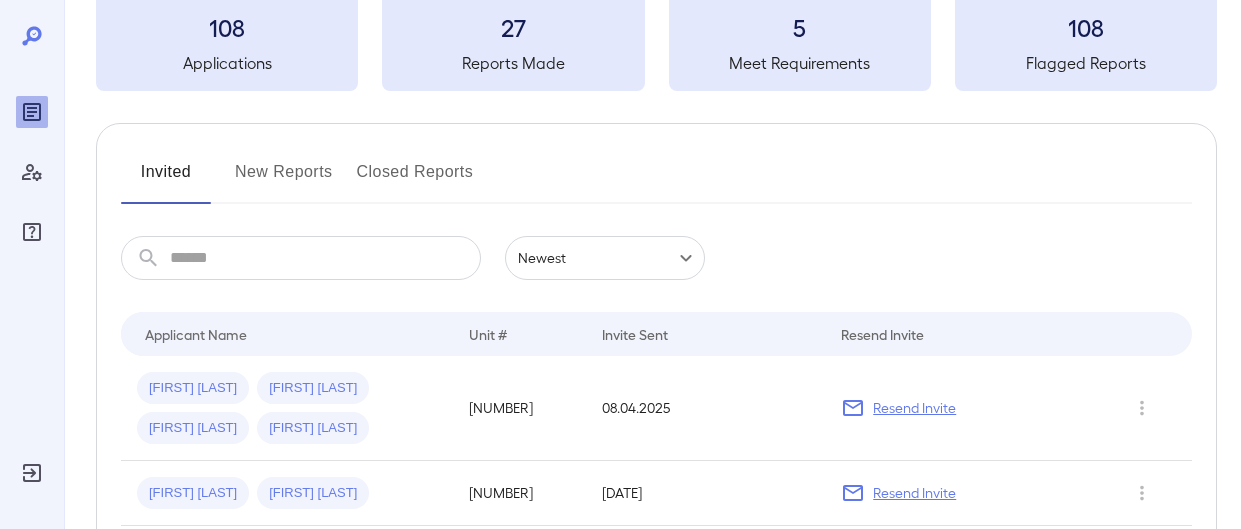 scroll, scrollTop: 198, scrollLeft: 0, axis: vertical 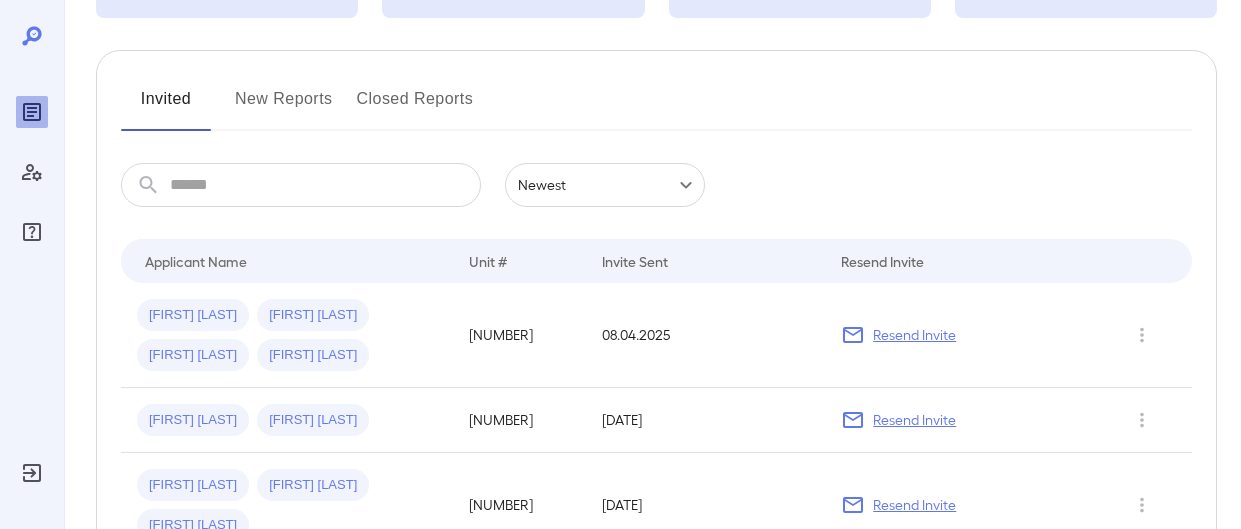 click on "New Reports" at bounding box center (284, 107) 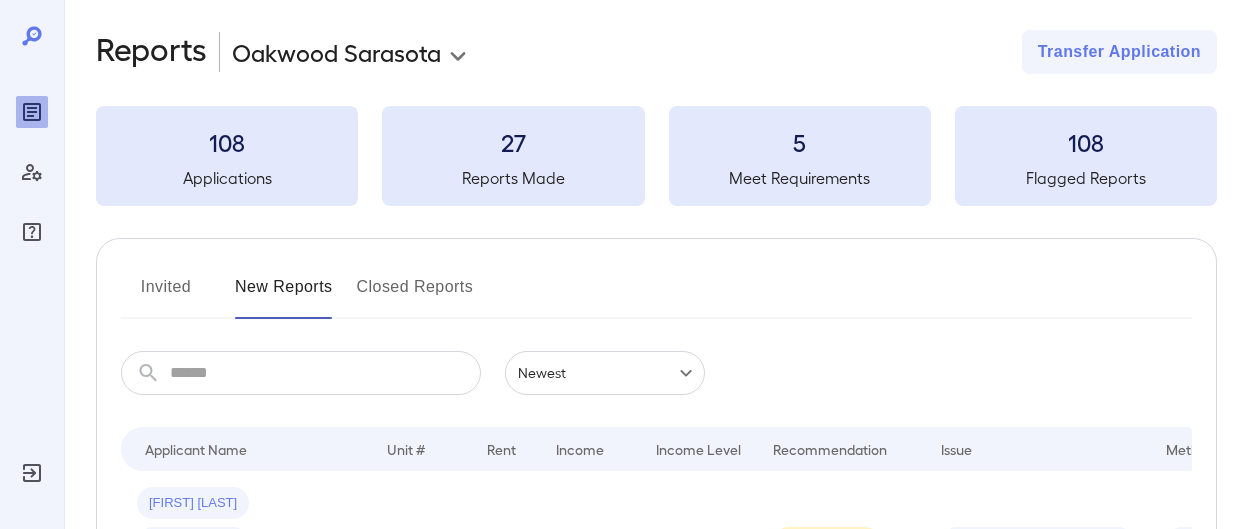 scroll, scrollTop: 0, scrollLeft: 0, axis: both 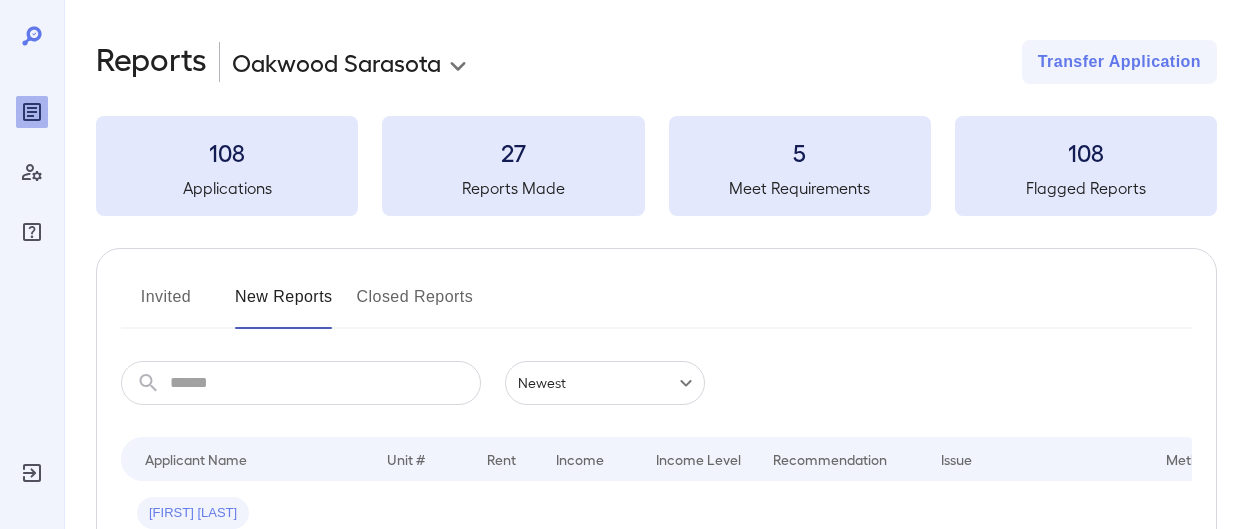 click on "Invited" at bounding box center [166, 305] 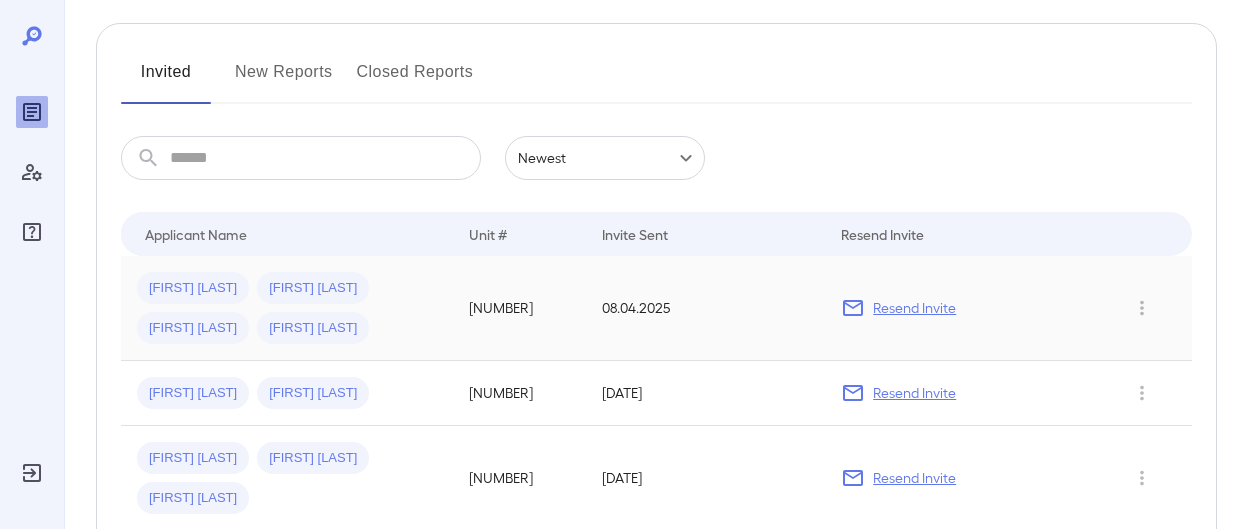 scroll, scrollTop: 227, scrollLeft: 0, axis: vertical 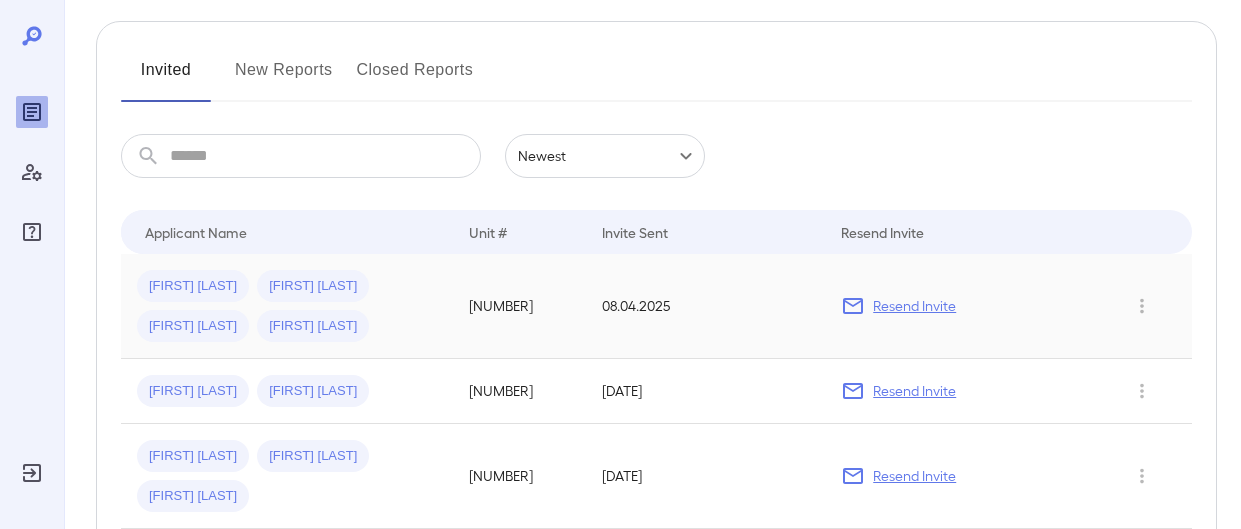 click on "Resend Invite" at bounding box center [914, 306] 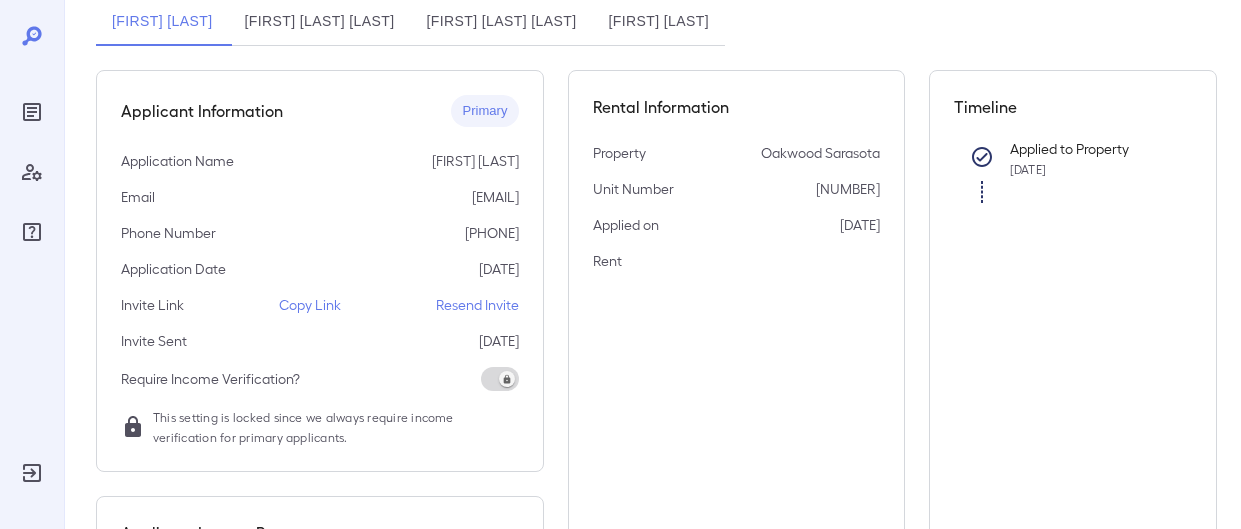 scroll, scrollTop: 168, scrollLeft: 0, axis: vertical 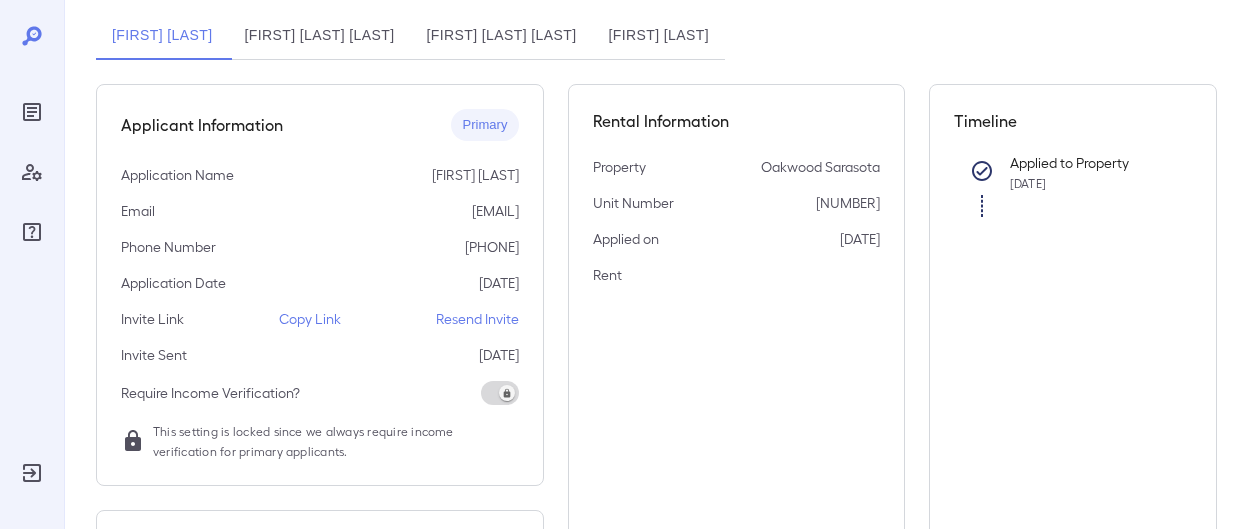click on "Resend Invite" at bounding box center (477, 319) 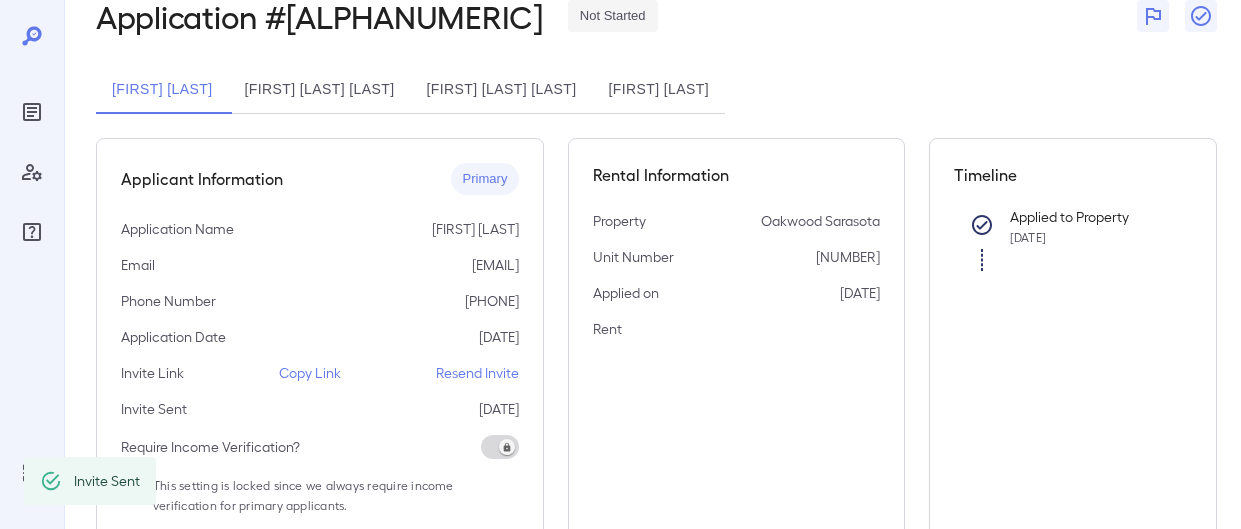 scroll, scrollTop: 0, scrollLeft: 0, axis: both 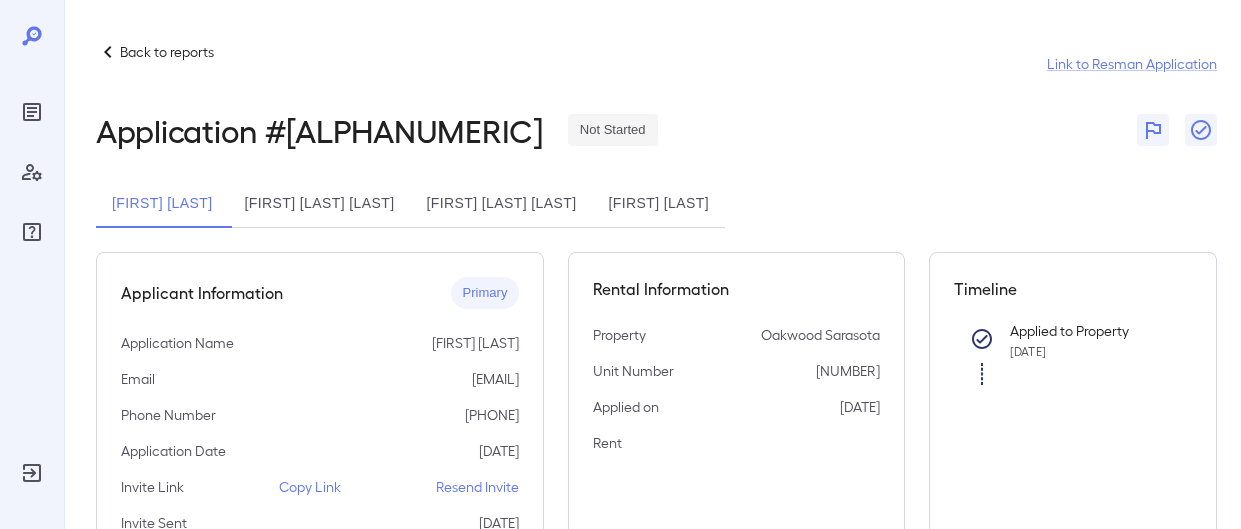 click on "Back to reports" at bounding box center (167, 52) 